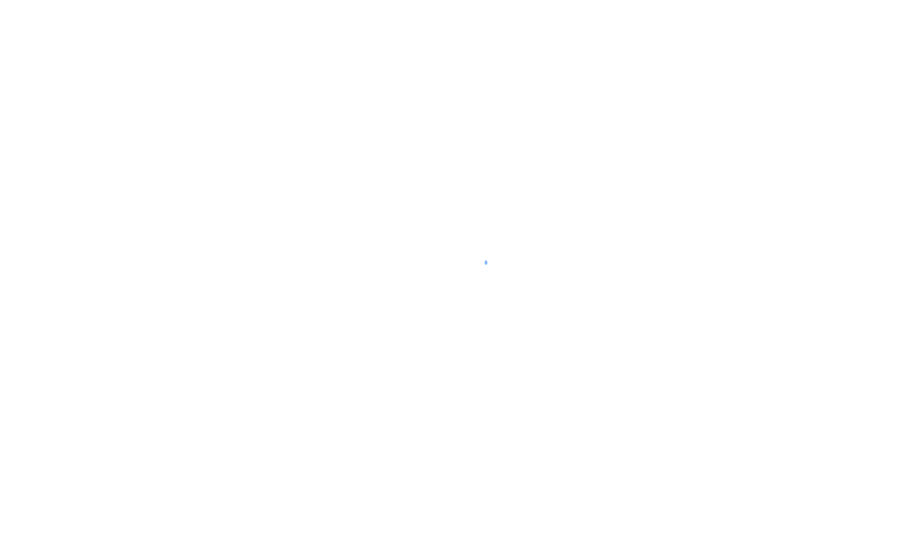 scroll, scrollTop: 0, scrollLeft: 0, axis: both 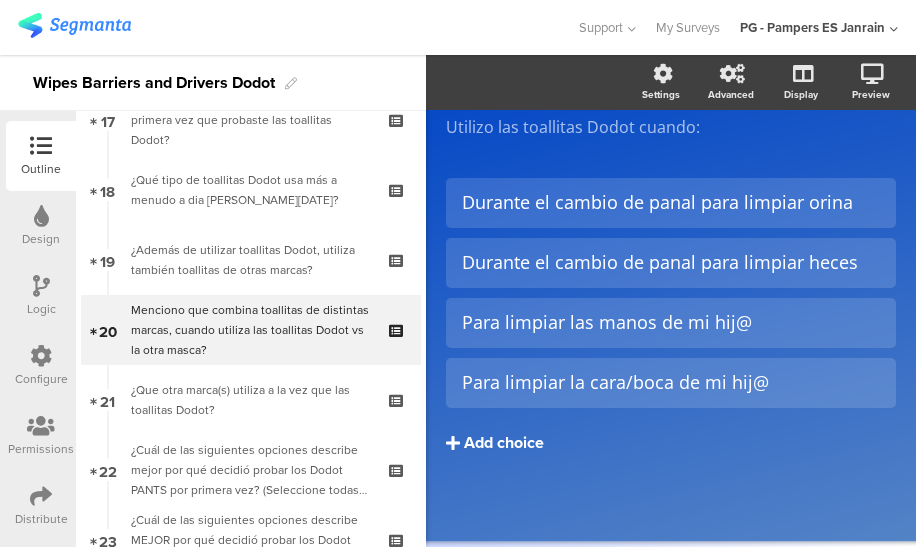 click on "Add choice" 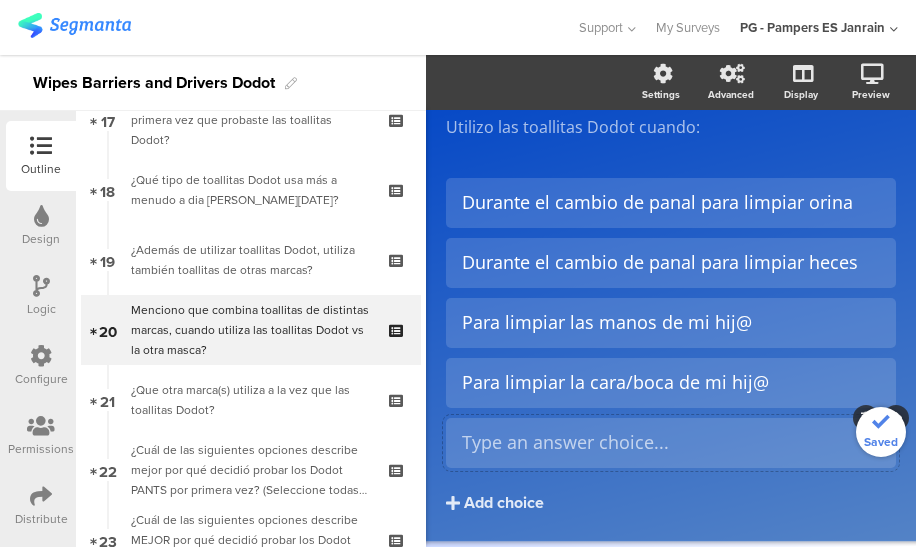 type 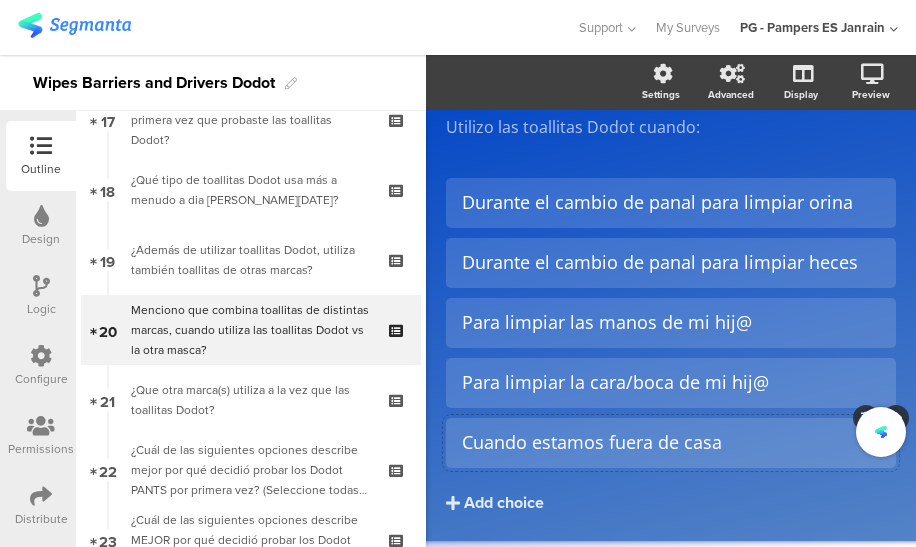 scroll, scrollTop: 245, scrollLeft: 0, axis: vertical 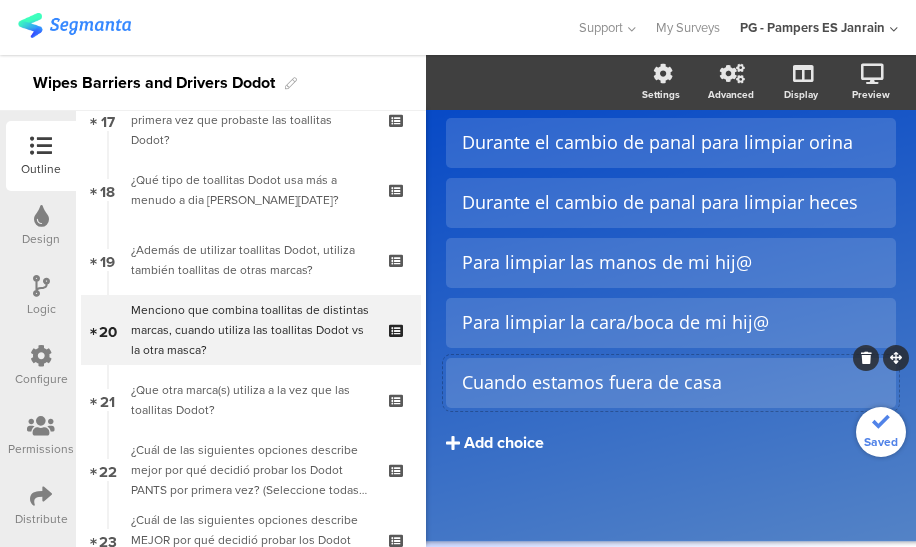 click on "Add choice" 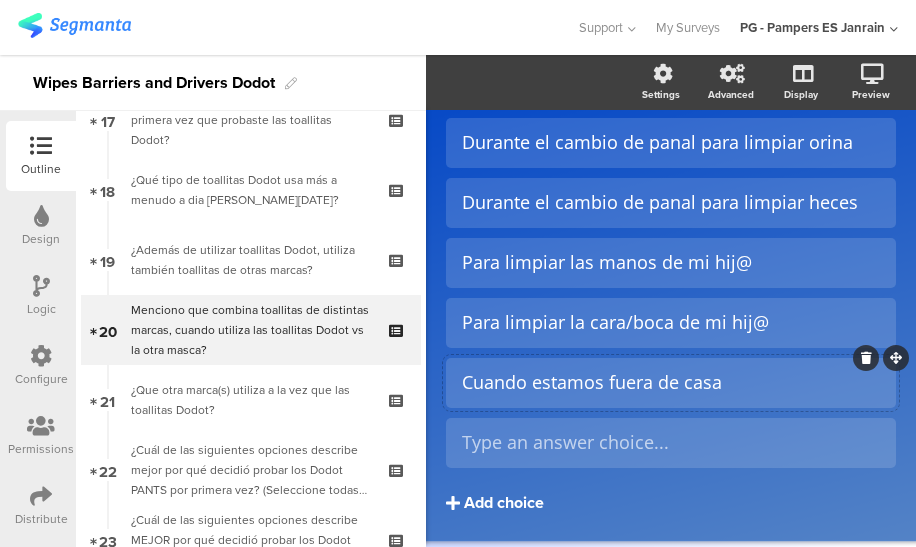 type 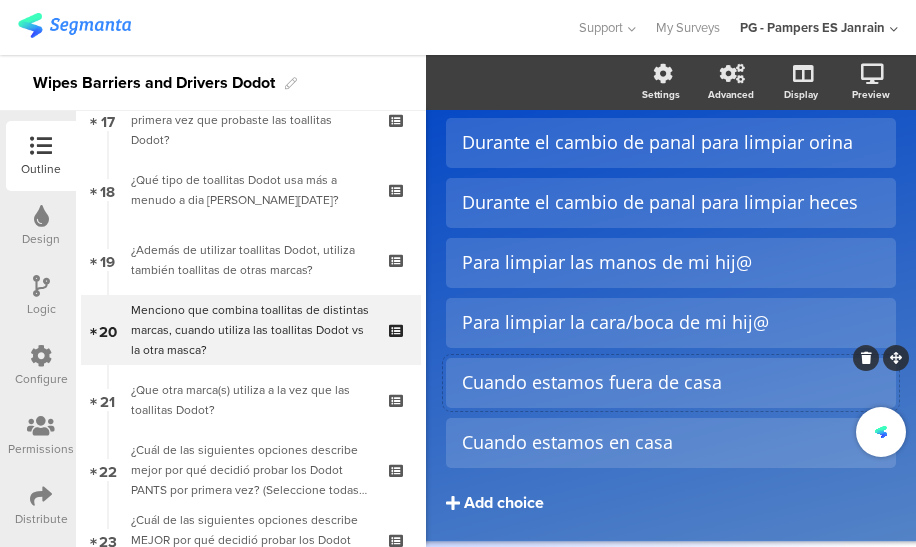 scroll, scrollTop: 305, scrollLeft: 0, axis: vertical 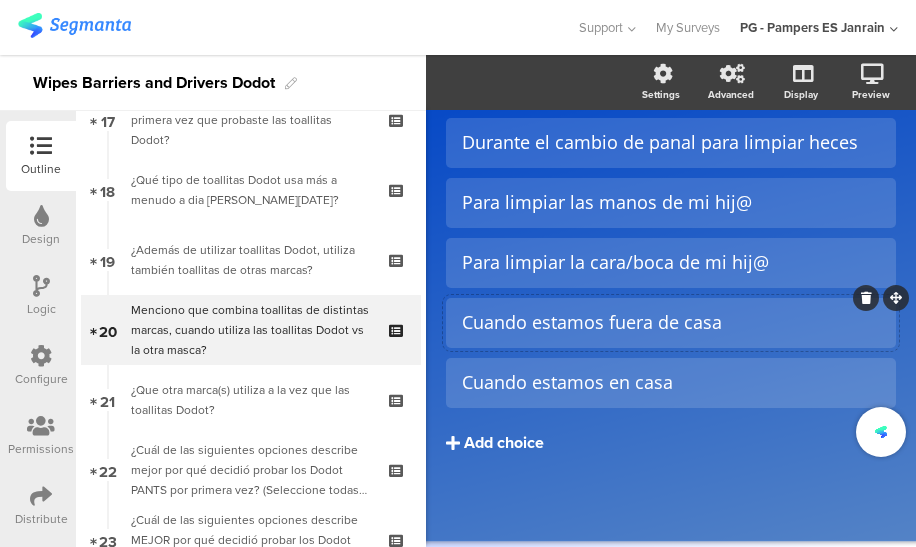 click on "Add choice" 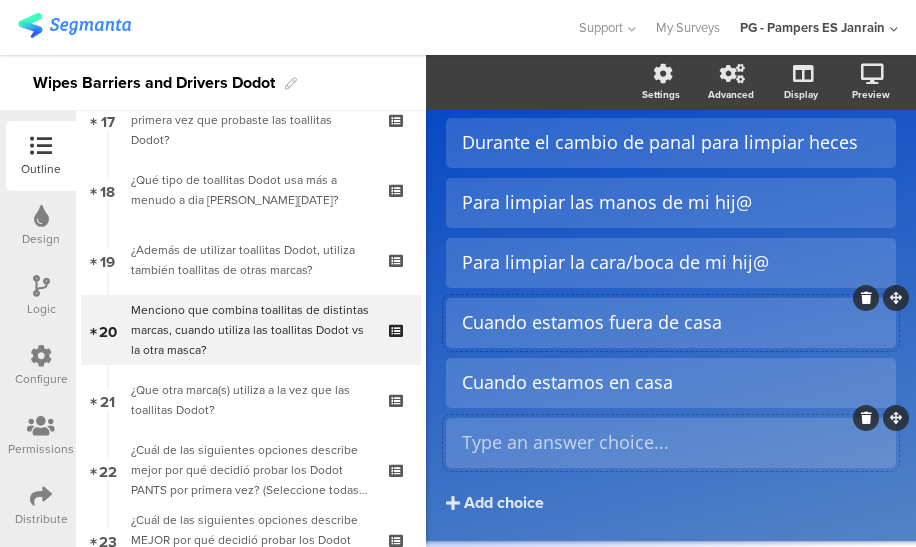 type 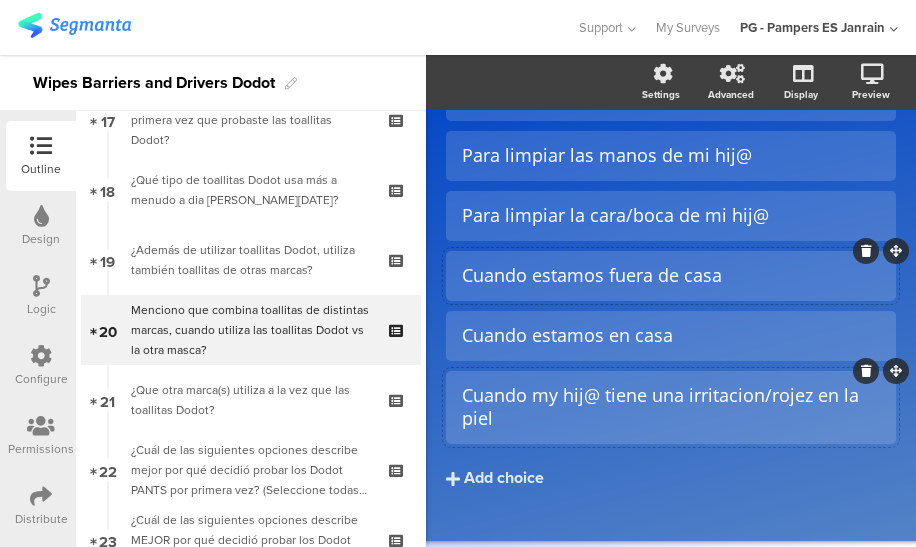 scroll, scrollTop: 353, scrollLeft: 0, axis: vertical 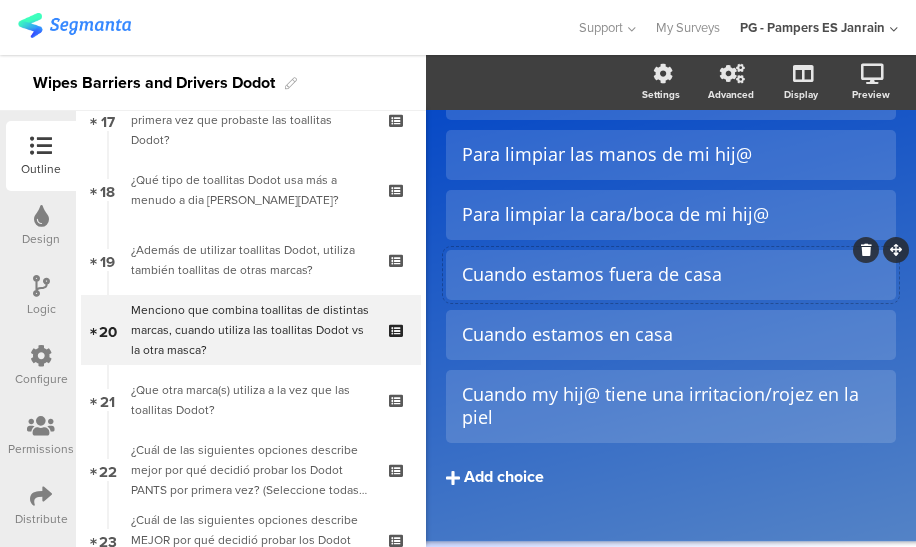 click on "Add choice" 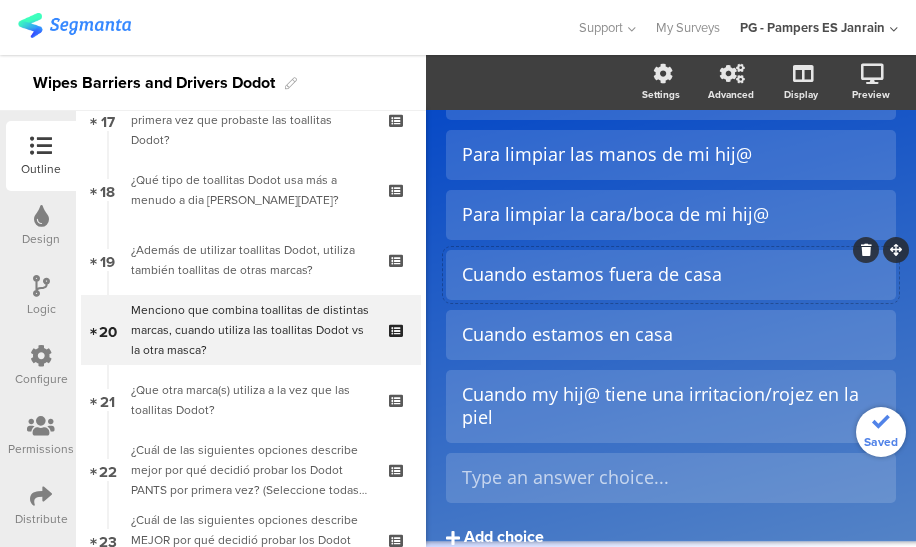 type 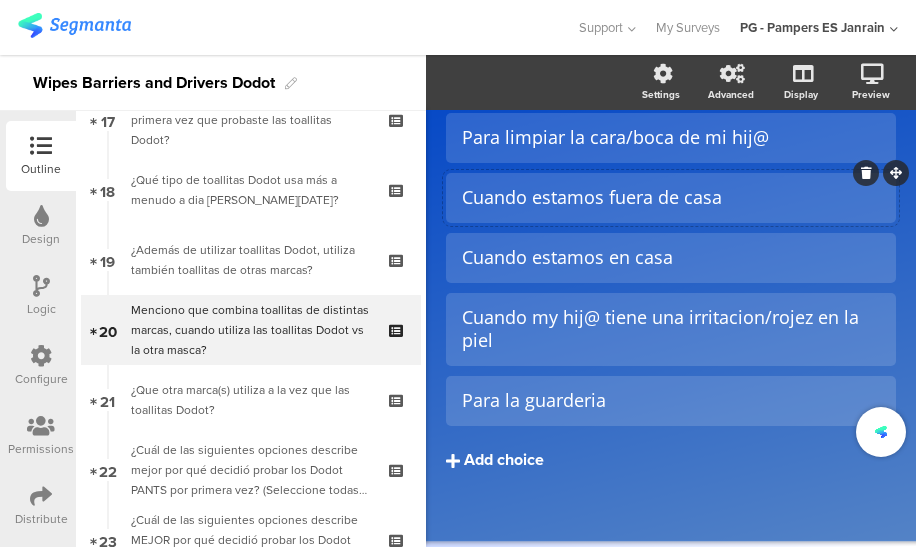scroll, scrollTop: 437, scrollLeft: 0, axis: vertical 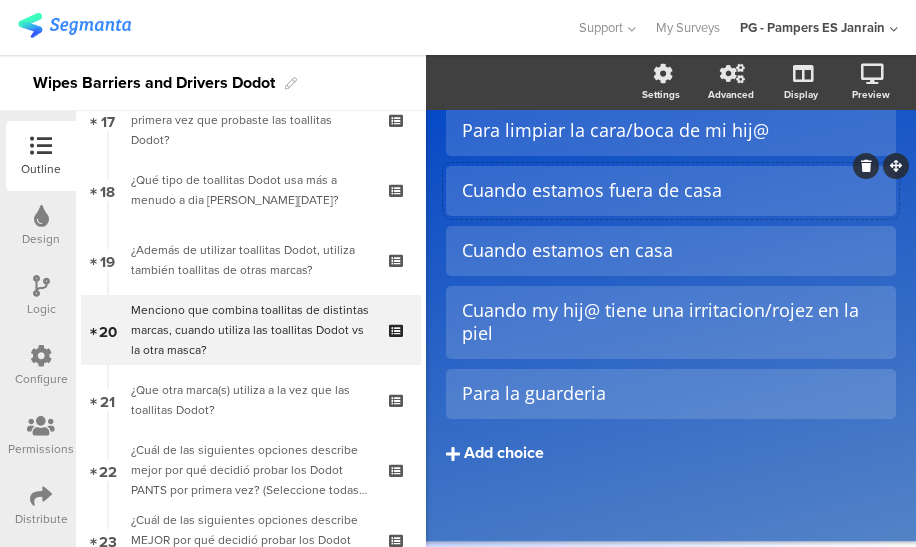 click on "Add choice" 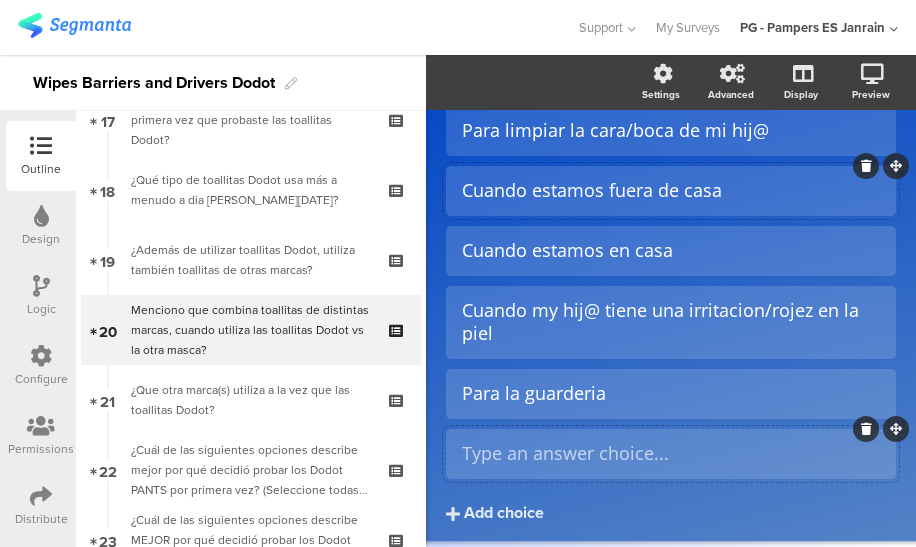 type 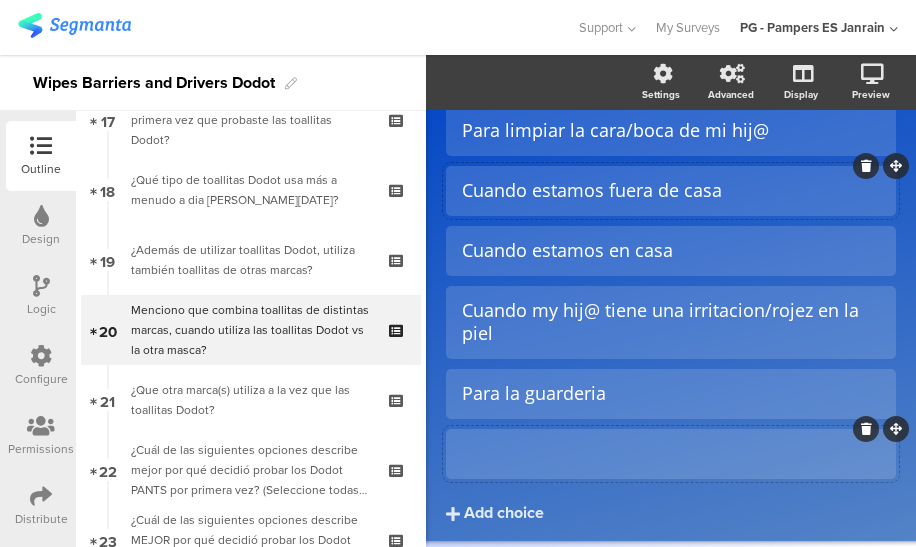 click 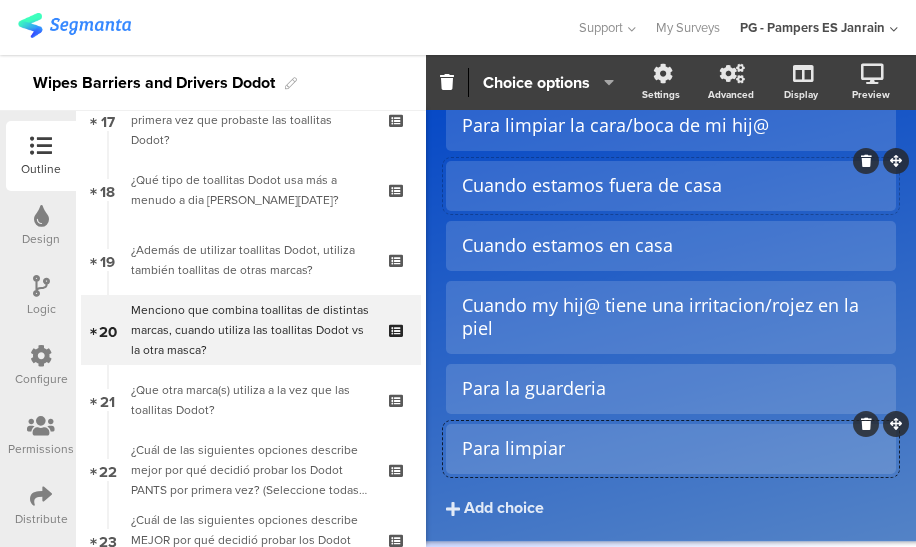 scroll, scrollTop: 443, scrollLeft: 0, axis: vertical 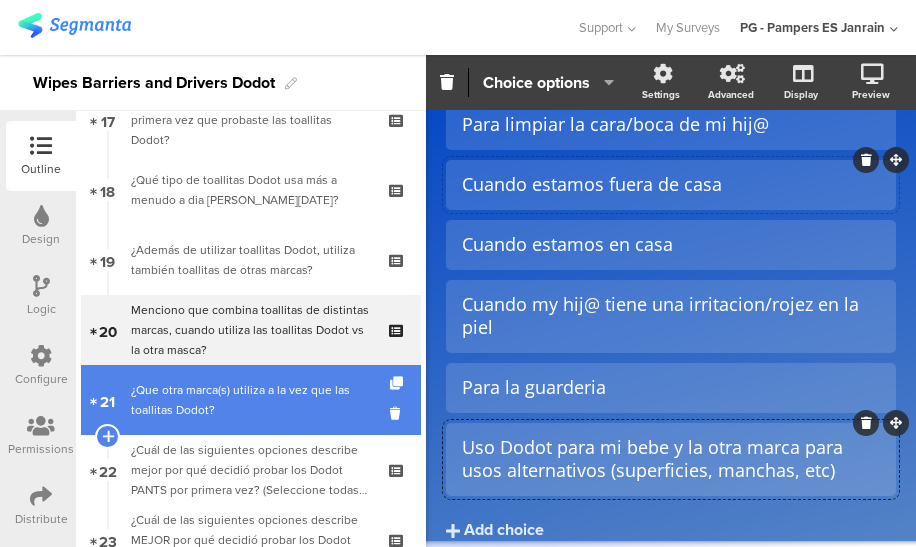 click on "¿Que otra marca(s) utiliza a la vez que las toallitas Dodot?" at bounding box center [250, 400] 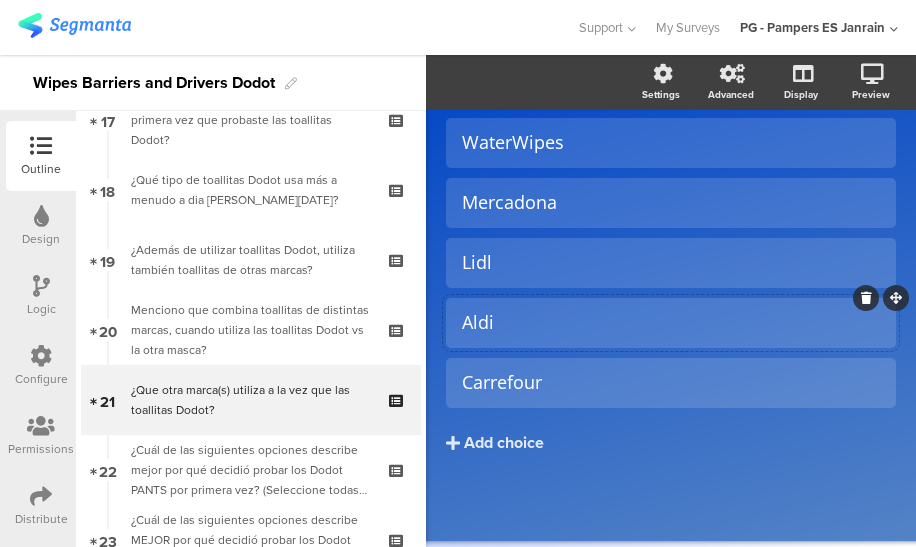 scroll, scrollTop: 0, scrollLeft: 0, axis: both 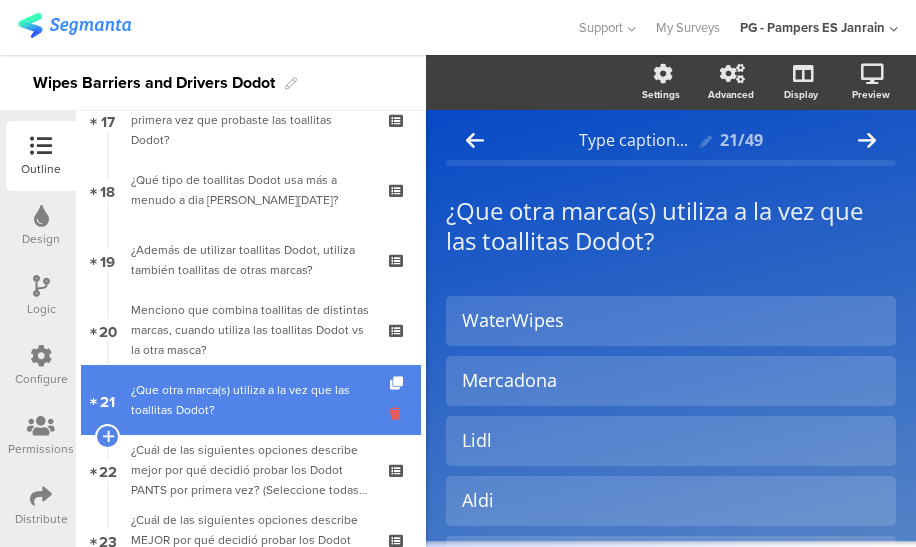 click at bounding box center (398, 413) 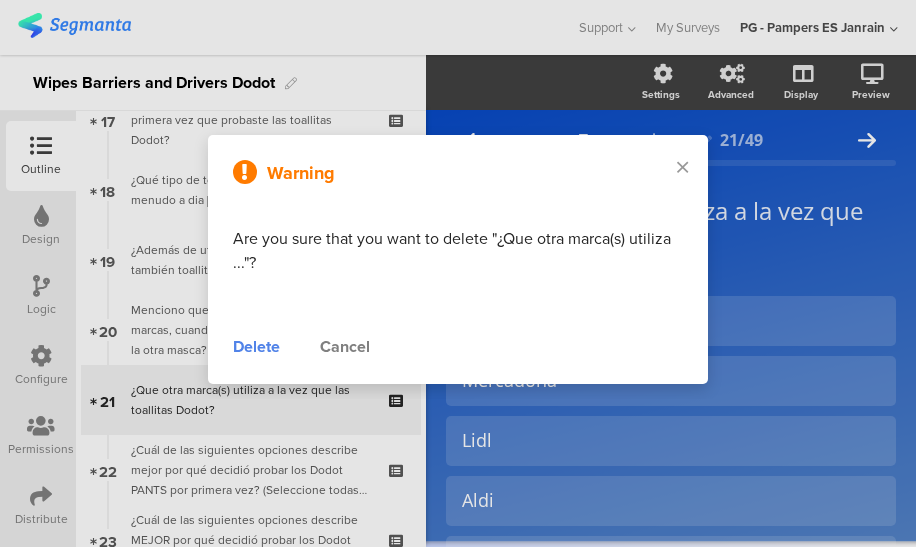 click on "Delete" at bounding box center [256, 347] 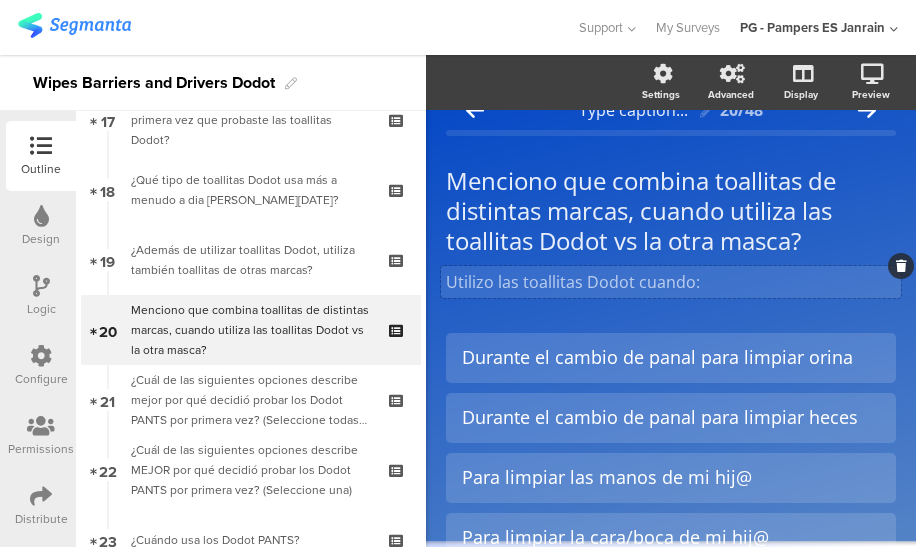 scroll, scrollTop: 33, scrollLeft: 0, axis: vertical 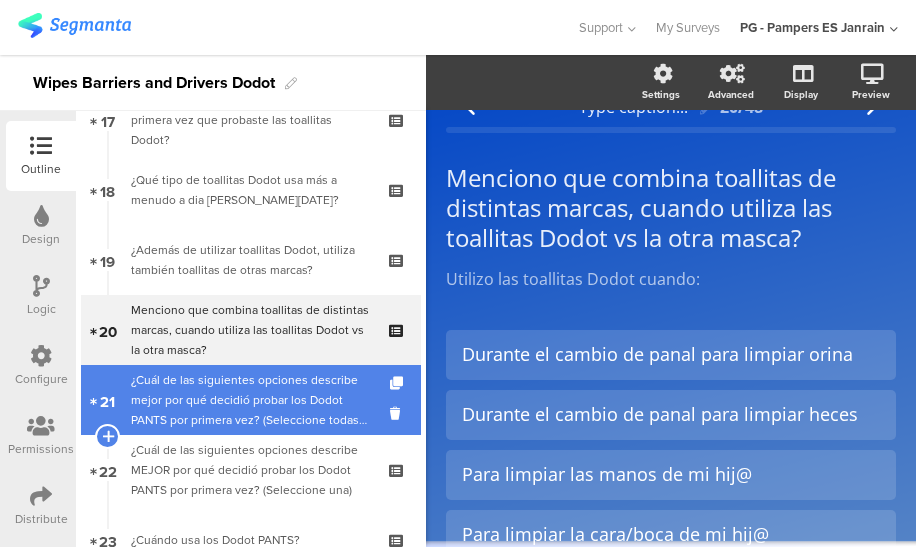 click on "¿Cuál de las siguientes opciones describe mejor por qué decidió probar los Dodot PANTS por primera vez? (Seleccione todas las que correspondan)" at bounding box center (250, 400) 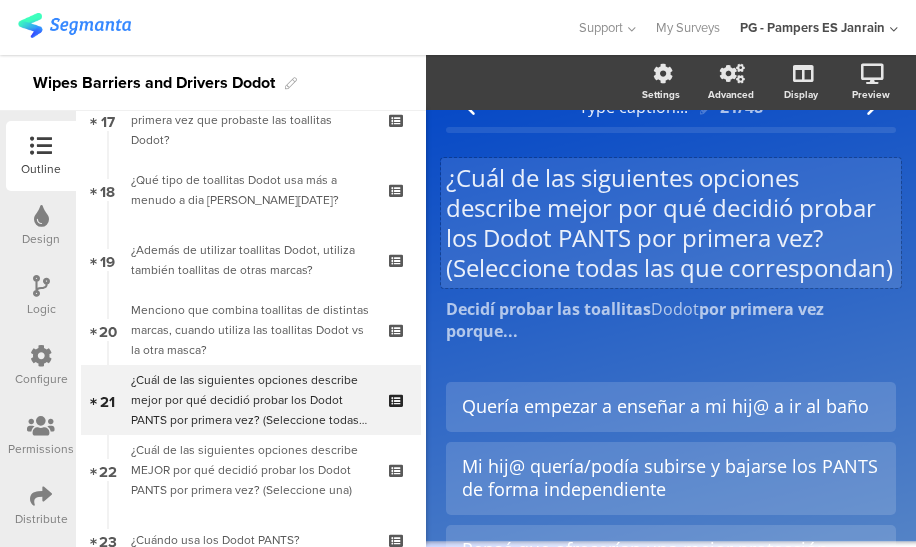 scroll, scrollTop: 0, scrollLeft: 0, axis: both 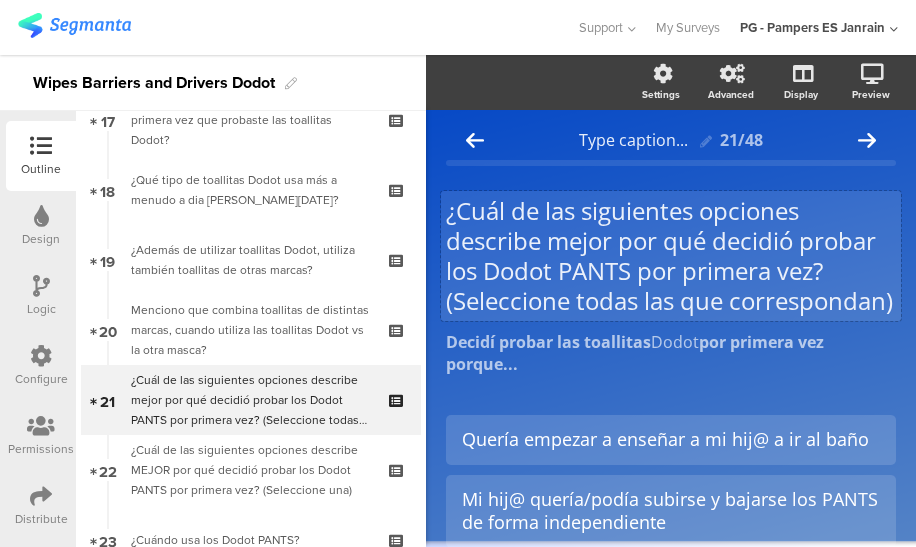 click on "¿Cuál de las siguientes opciones describe mejor por qué decidió probar los Dodot PANTS por primera vez? (Seleccione todas las que correspondan)
¿Cuál de las siguientes opciones describe mejor por qué decidió probar los Dodot PANTS por primera vez? (Seleccione todas las que correspondan)" 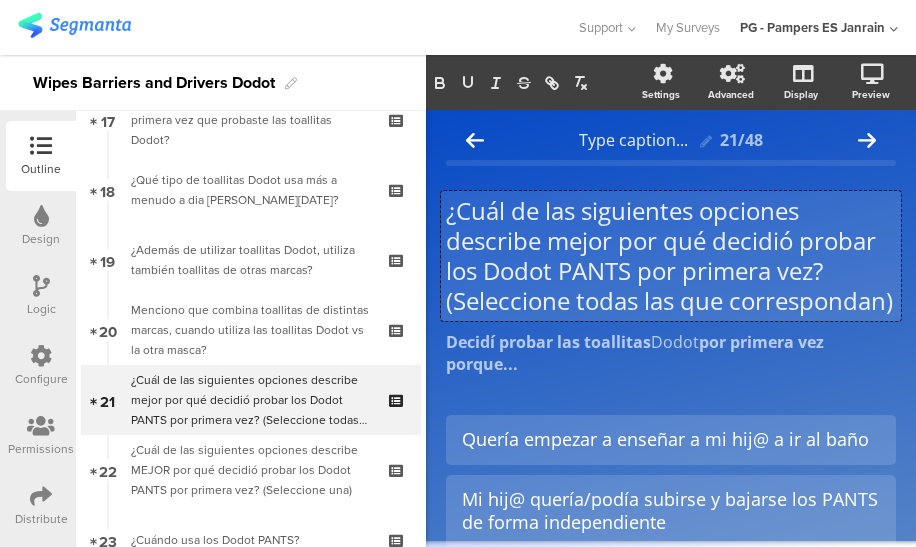 type 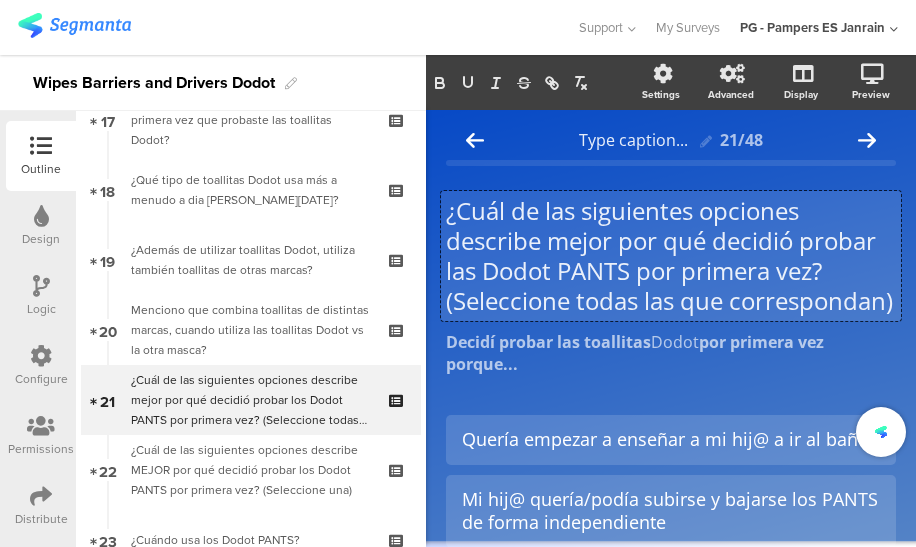 click on "¿Cuál de las siguientes opciones describe mejor por qué decidió probar las Dodot PANTS por primera vez? (Seleccione todas las que correspondan)" 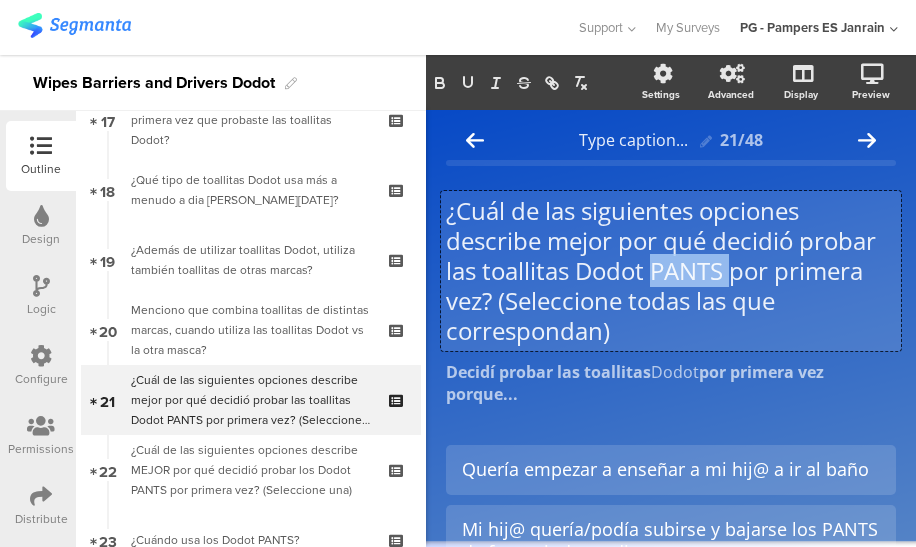 drag, startPoint x: 730, startPoint y: 271, endPoint x: 648, endPoint y: 269, distance: 82.02438 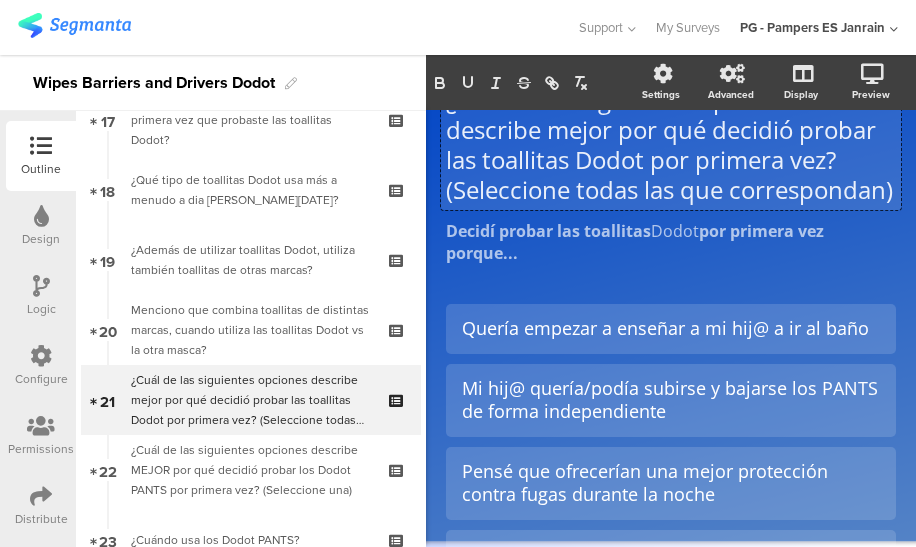 scroll, scrollTop: 142, scrollLeft: 0, axis: vertical 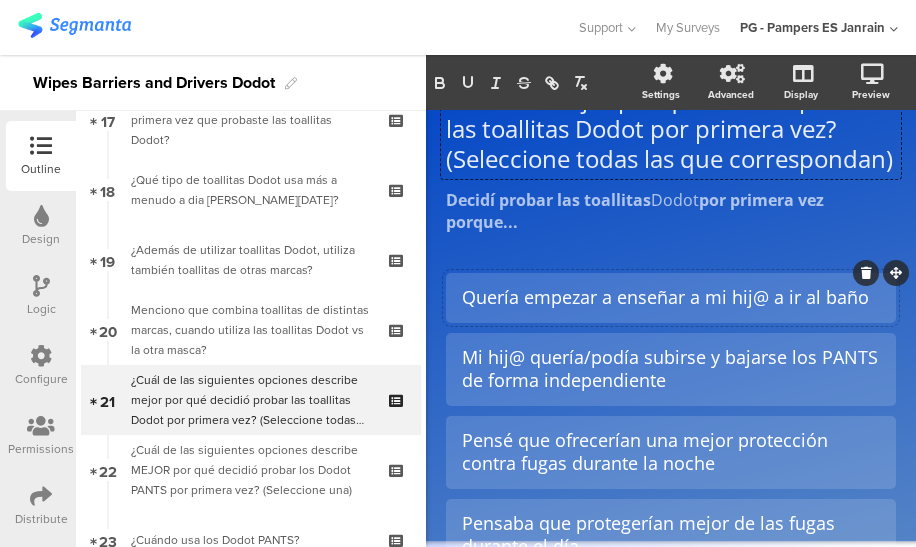 click on "Quería empezar a enseñar a mi hij@ a ir al baño" 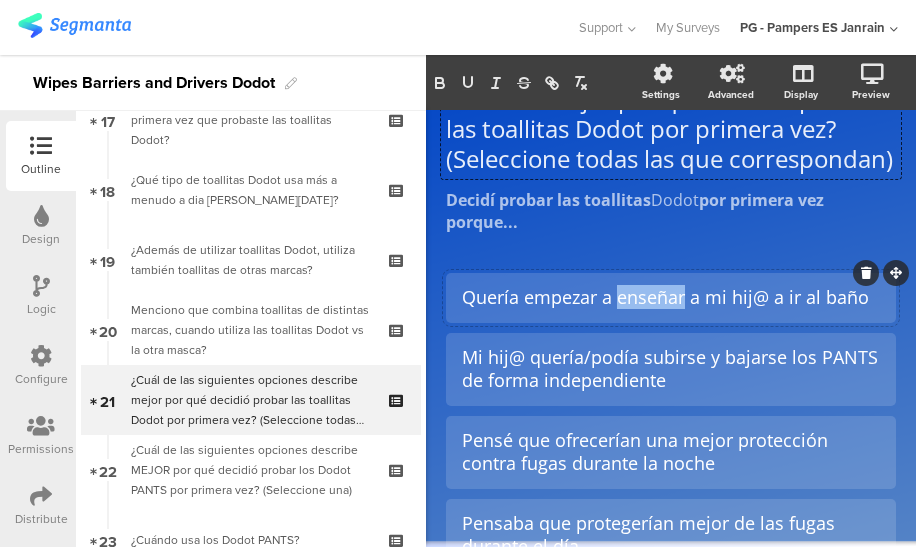 click on "Quería empezar a enseñar a mi hij@ a ir al baño" 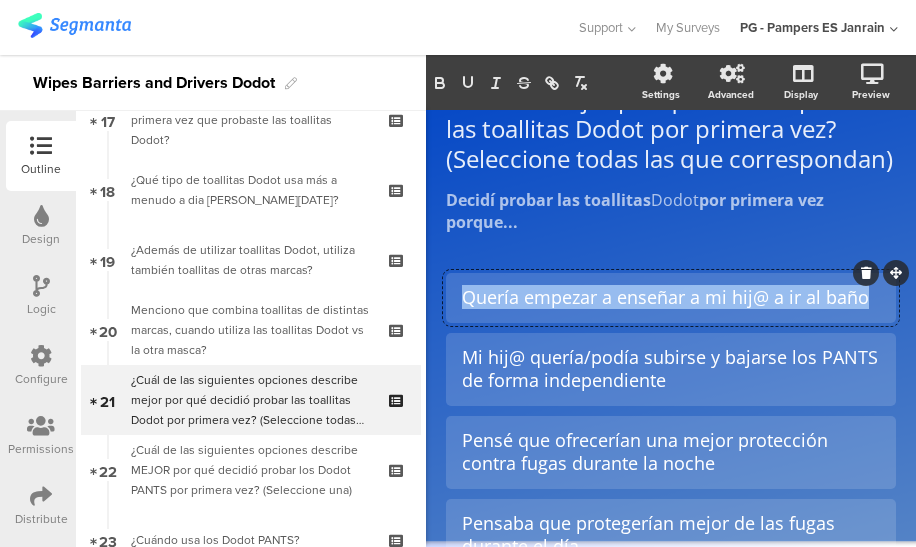 click on "Quería empezar a enseñar a mi hij@ a ir al baño" 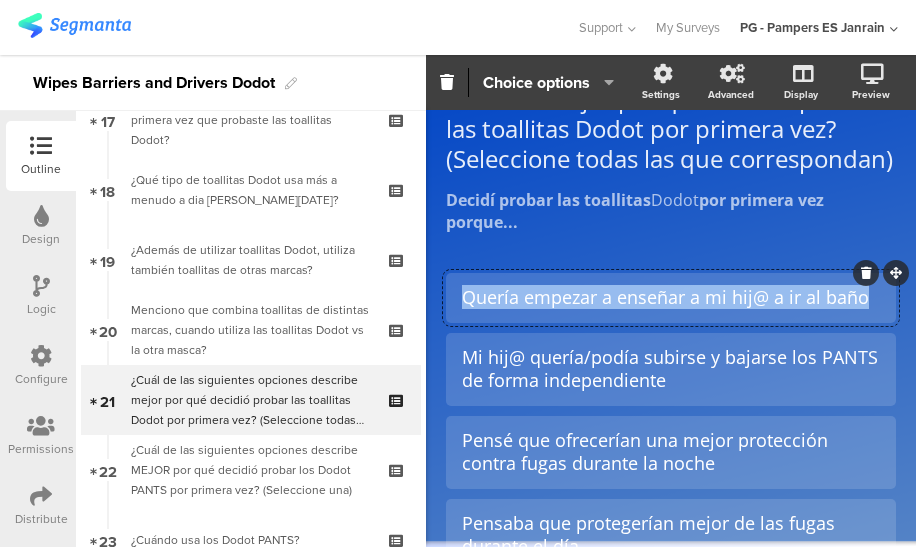 paste 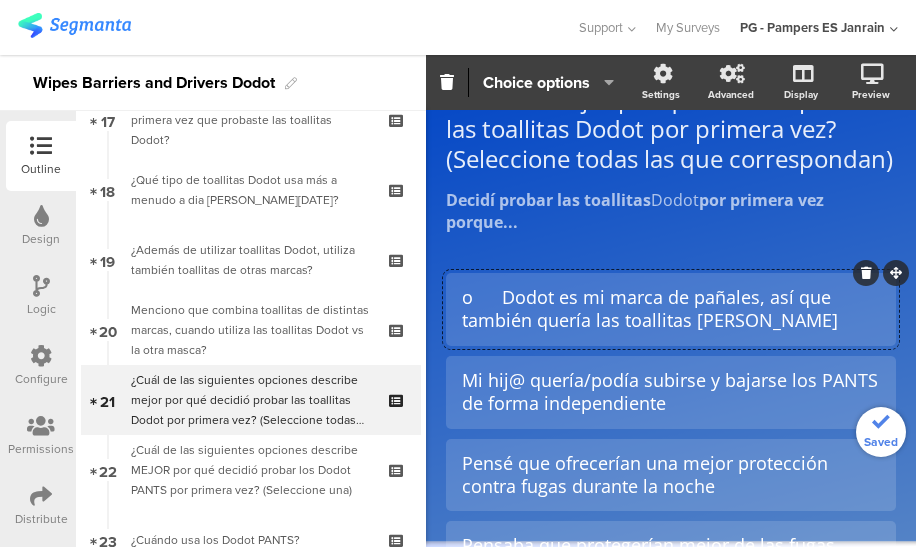 click on "o	Dodot es mi marca de pañales, así que también quería las toallitas [PERSON_NAME]" 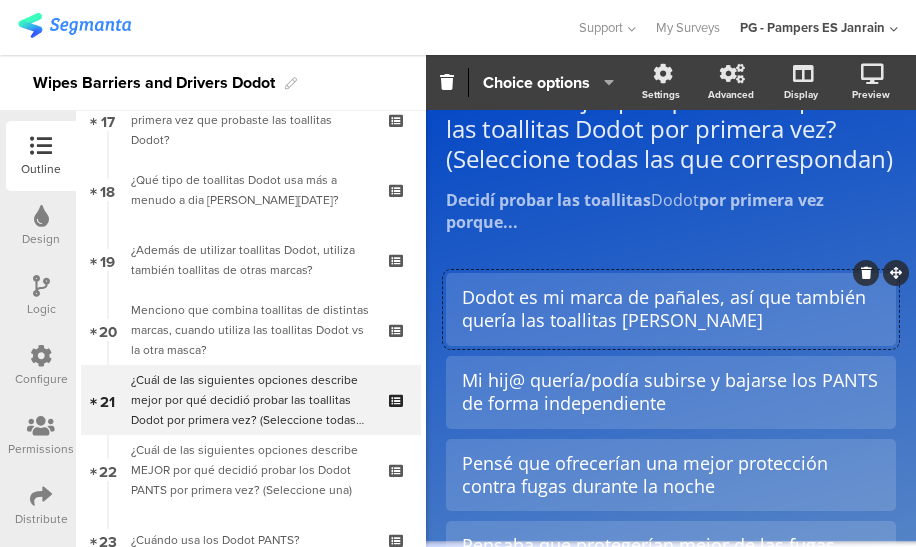 scroll, scrollTop: 156, scrollLeft: 0, axis: vertical 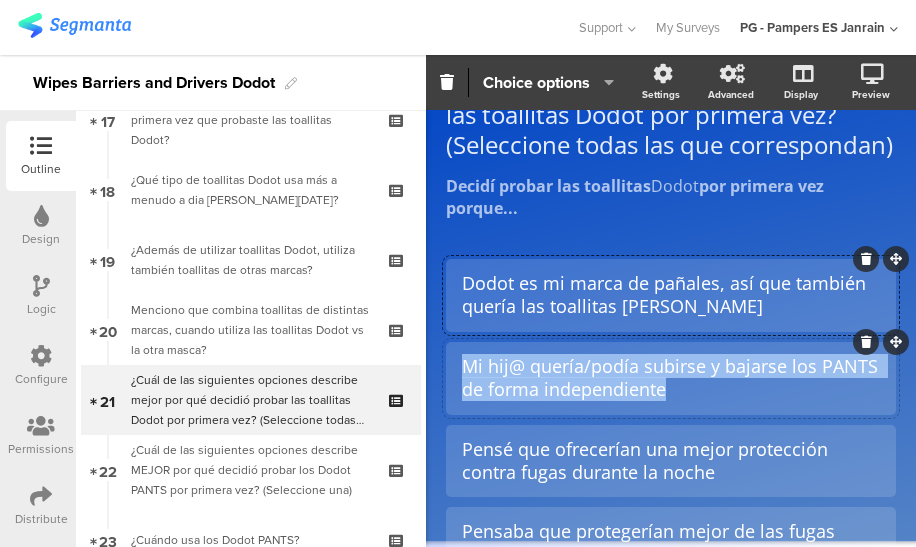drag, startPoint x: 666, startPoint y: 427, endPoint x: 468, endPoint y: 384, distance: 202.6154 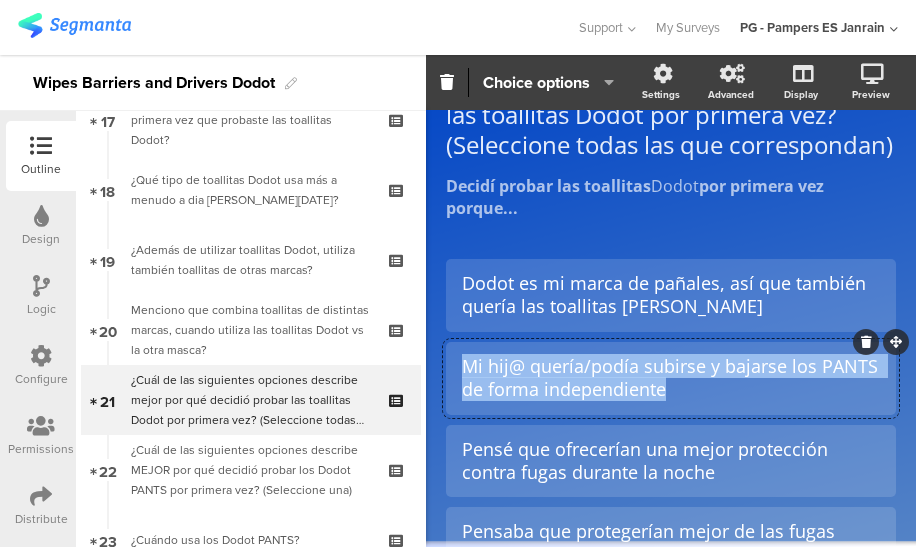 paste 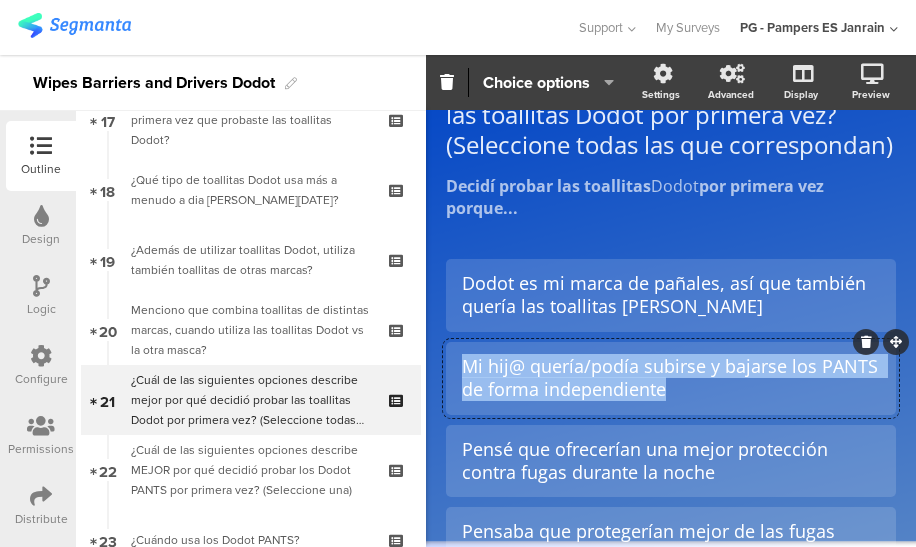 type 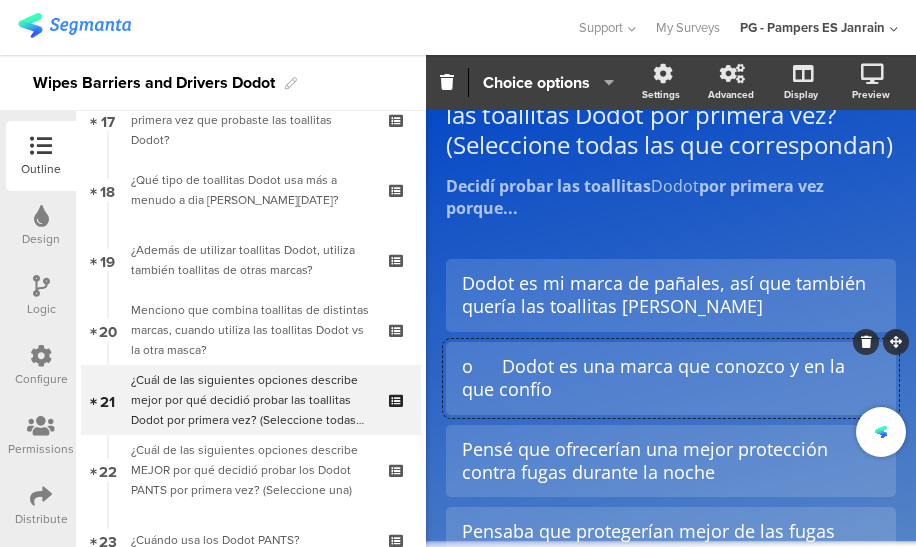 click on "o	Dodot es una marca que conozco y en la que confío" 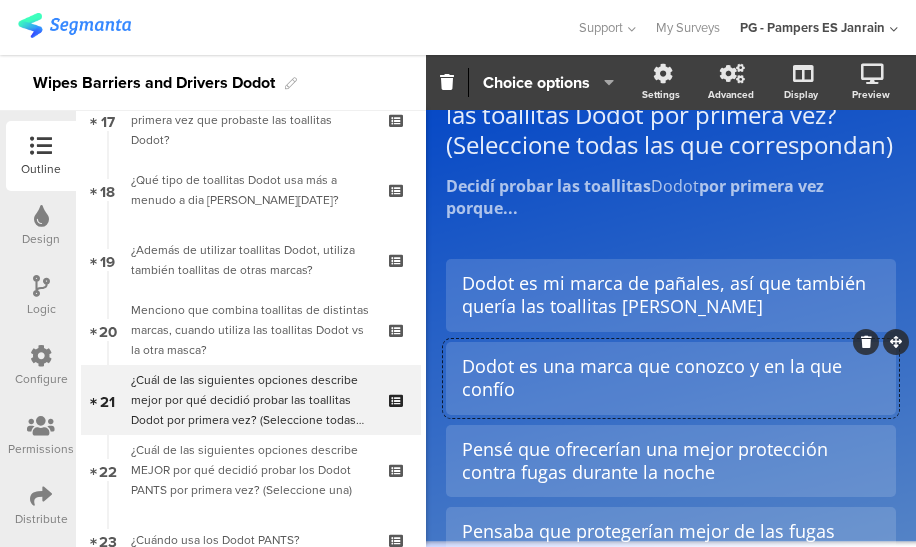 click on "Dodot es una marca que conozco y en la que confío" 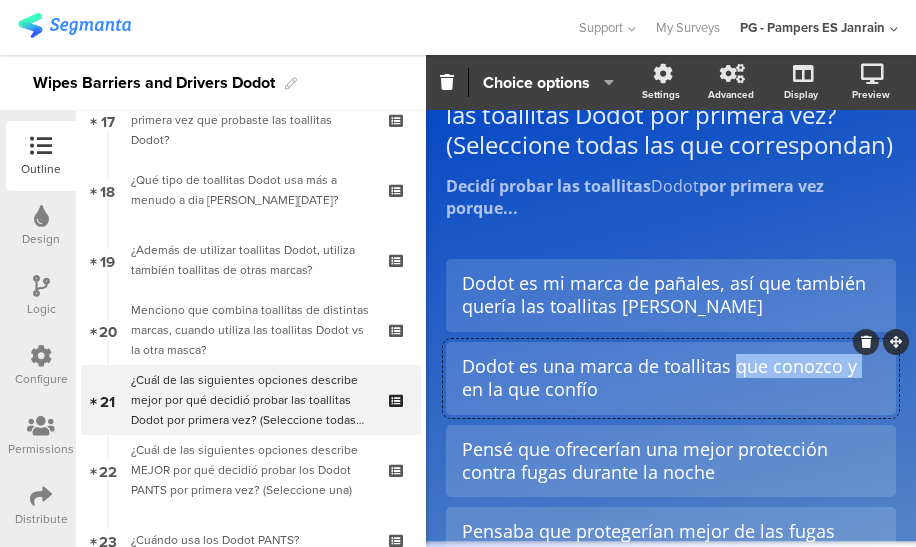 drag, startPoint x: 859, startPoint y: 401, endPoint x: 737, endPoint y: 400, distance: 122.0041 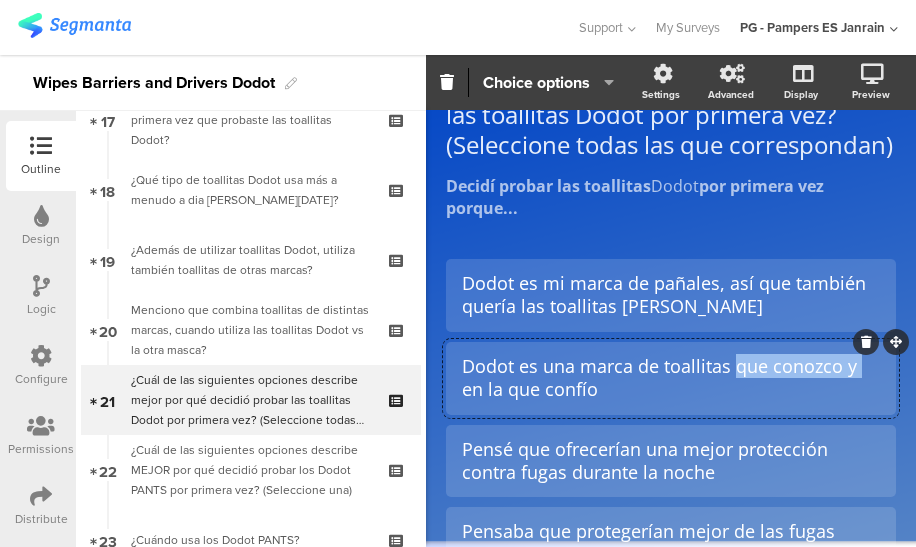 click on "Dodot es una marca de toallitas que conozco y en la que confío" 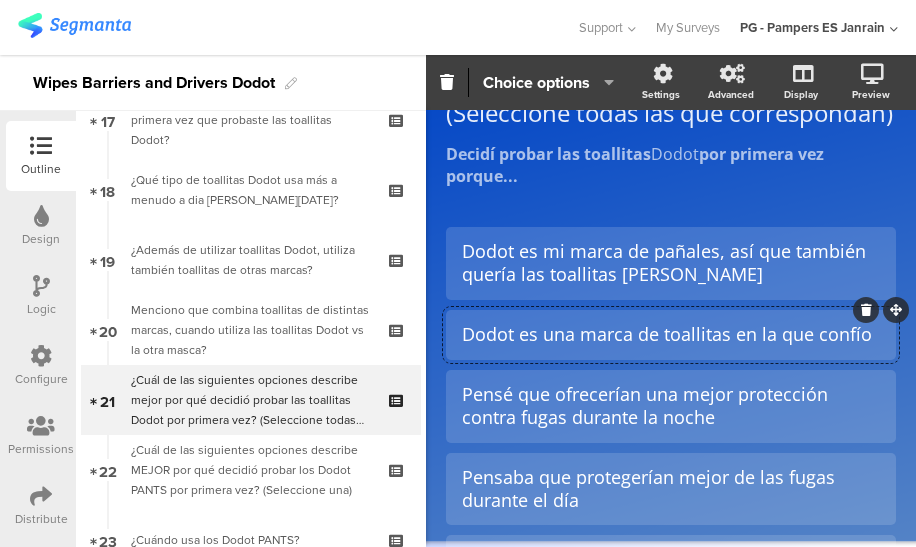 scroll, scrollTop: 242, scrollLeft: 0, axis: vertical 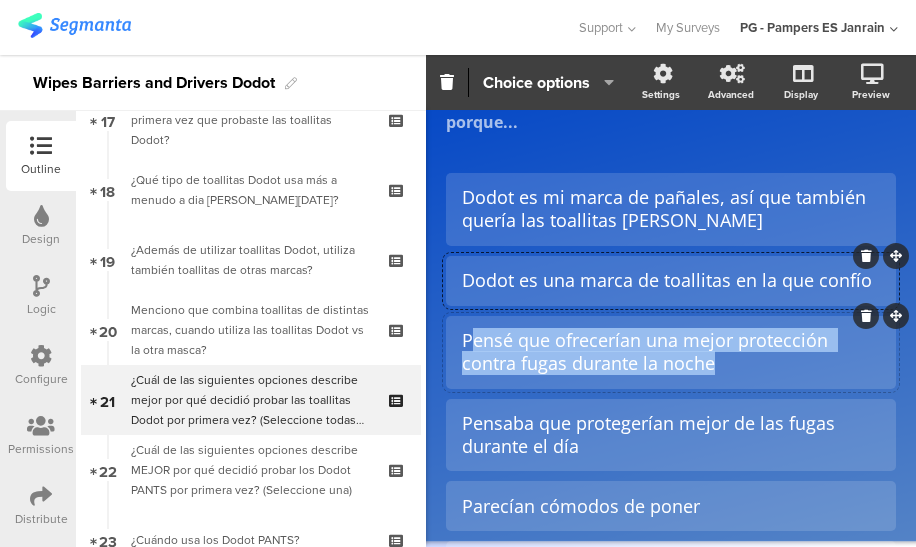drag, startPoint x: 723, startPoint y: 397, endPoint x: 474, endPoint y: 373, distance: 250.15395 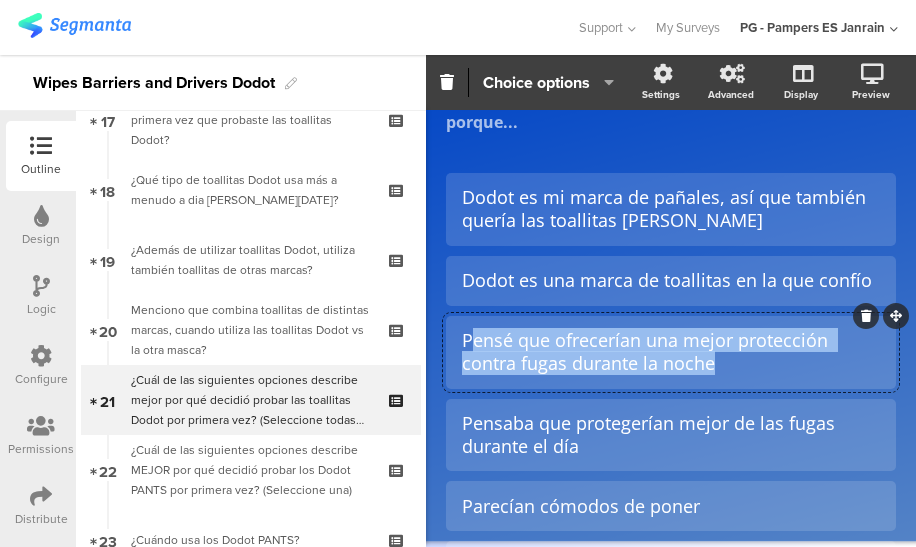 paste 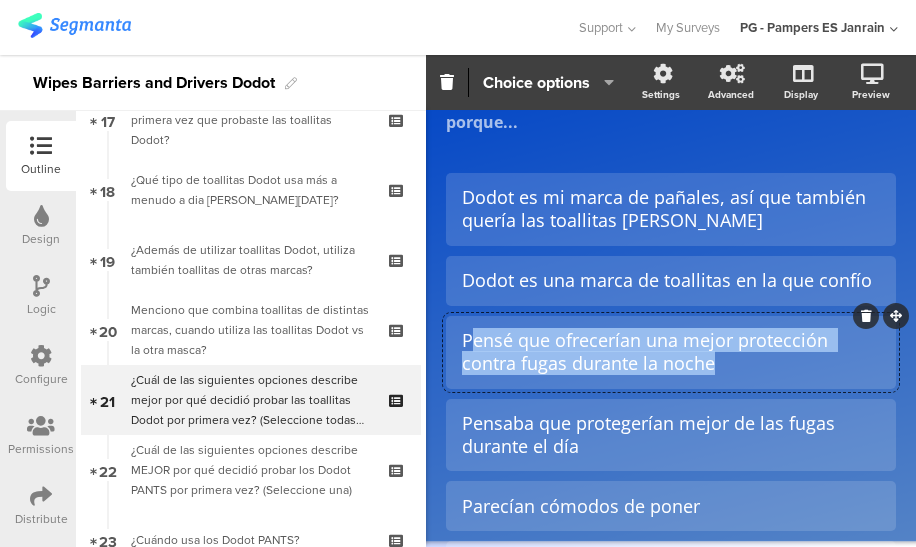 type 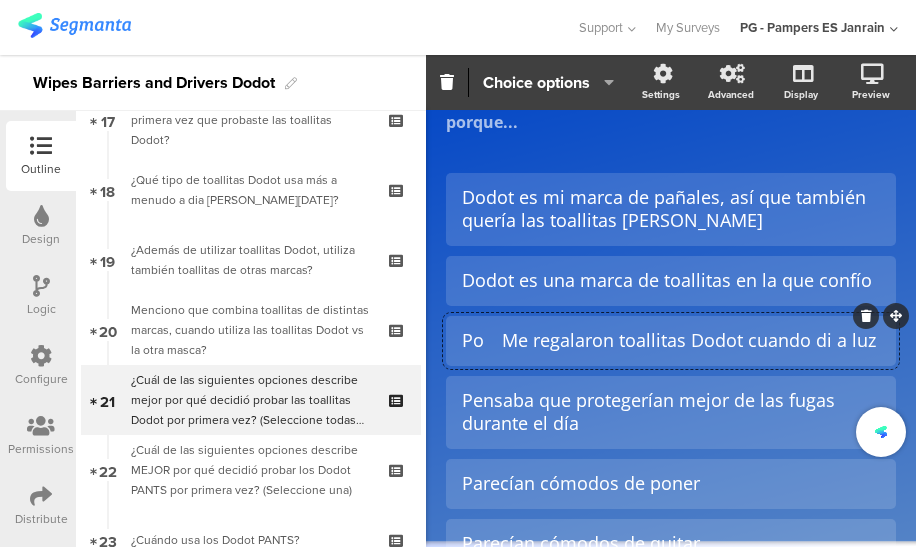click on "Po	Me regalaron toallitas Dodot cuando di a luz" 